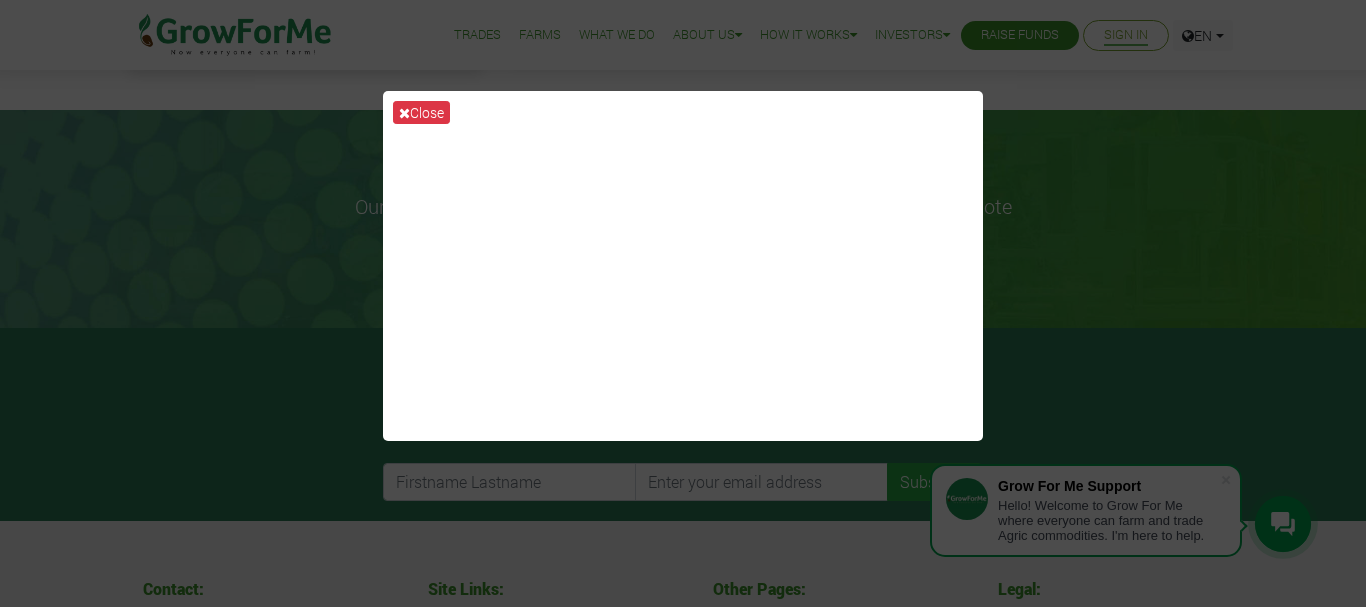 scroll, scrollTop: 408, scrollLeft: 0, axis: vertical 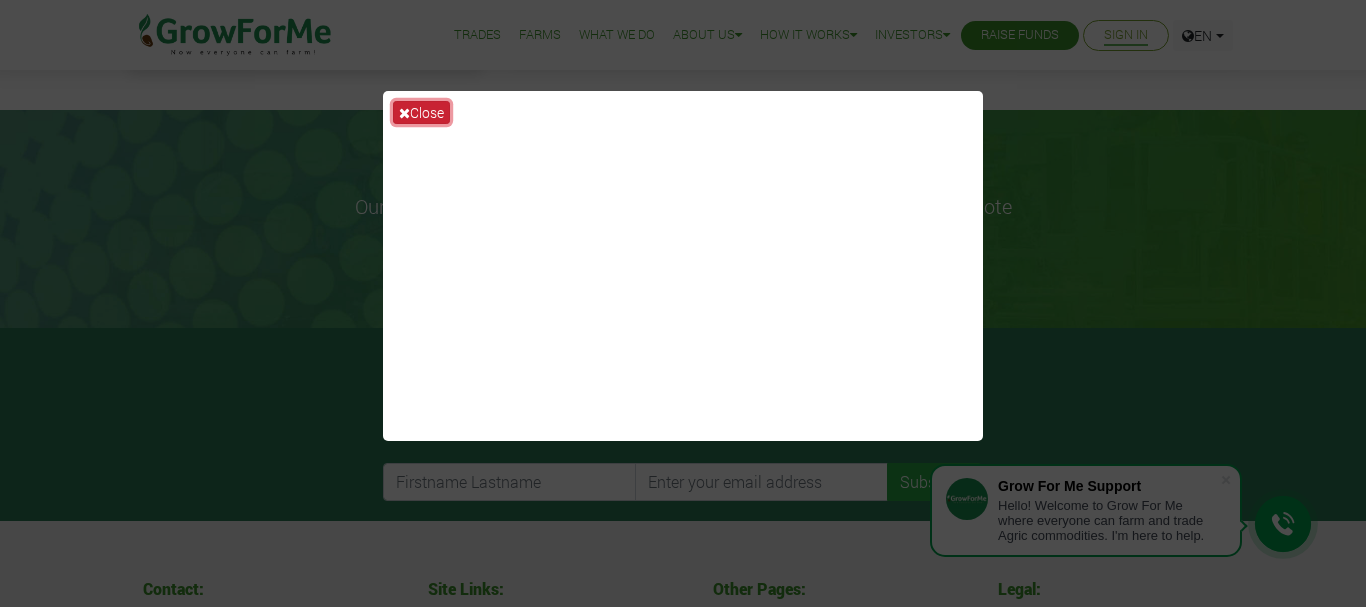 click on "Close" at bounding box center (421, 112) 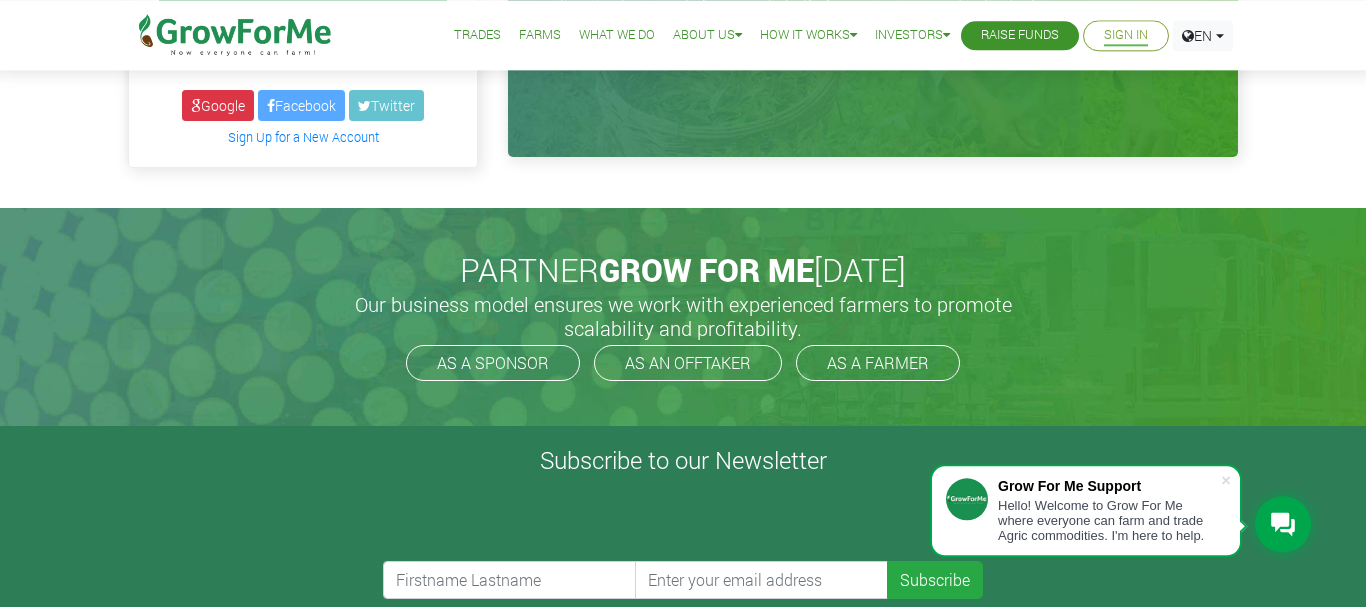 scroll, scrollTop: 306, scrollLeft: 0, axis: vertical 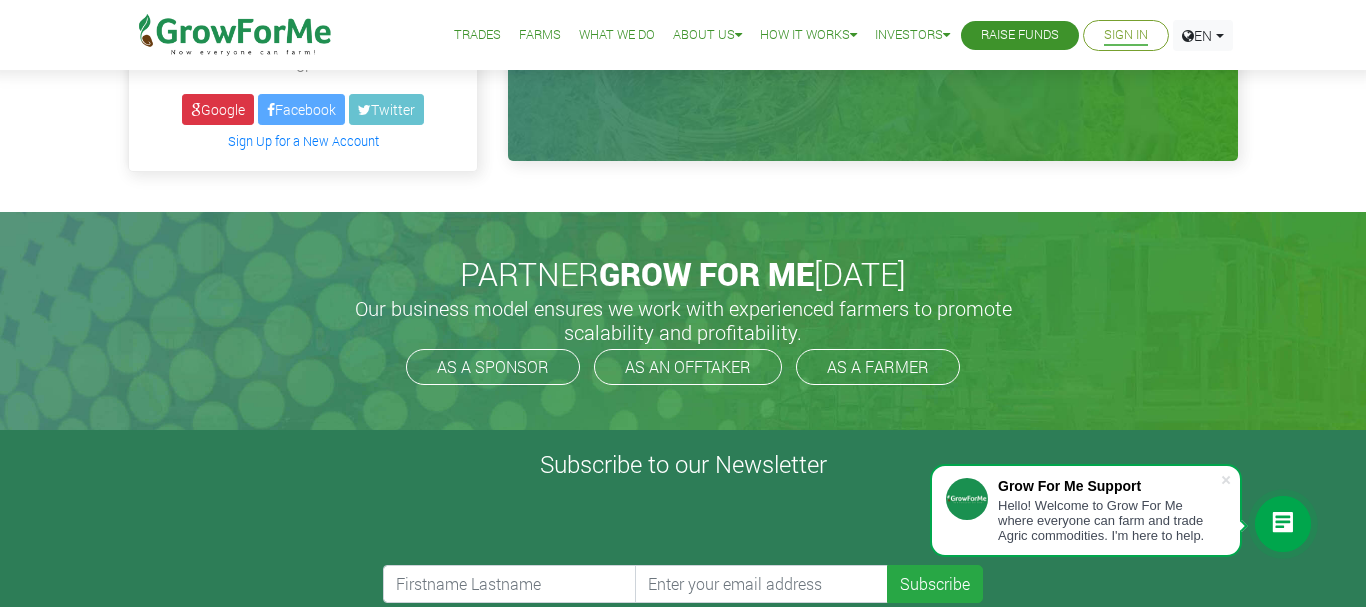 click on "Sign In" at bounding box center (1126, 35) 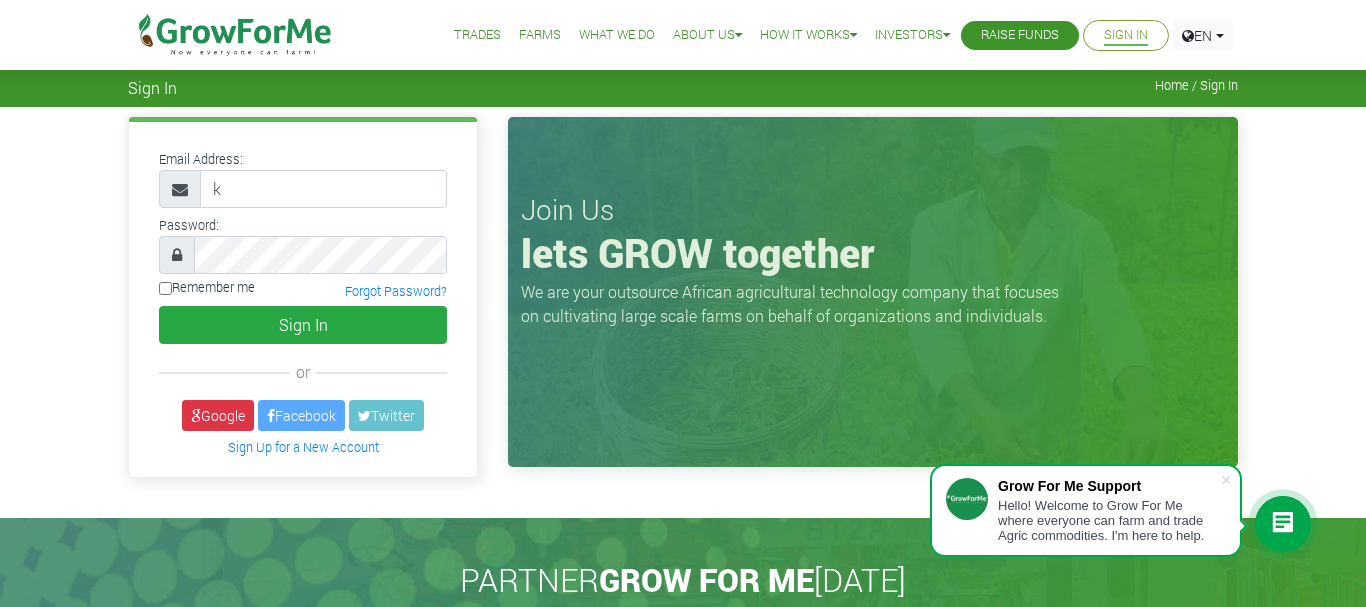 scroll, scrollTop: 0, scrollLeft: 0, axis: both 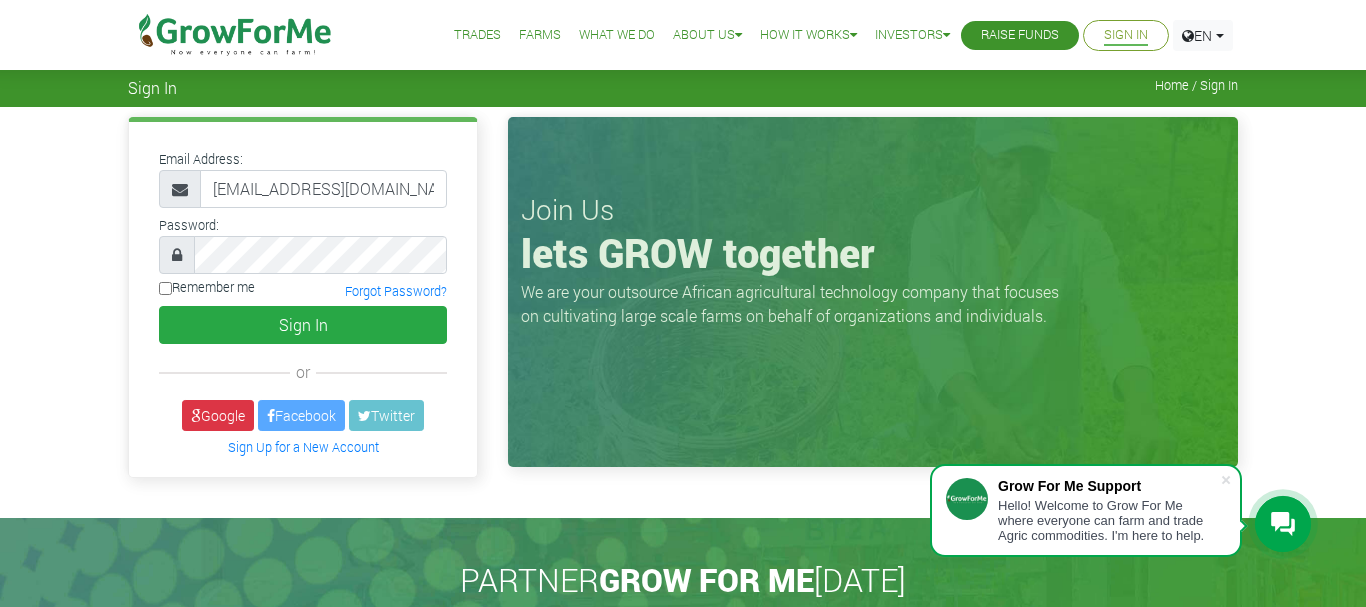 type on "[EMAIL_ADDRESS][DOMAIN_NAME]" 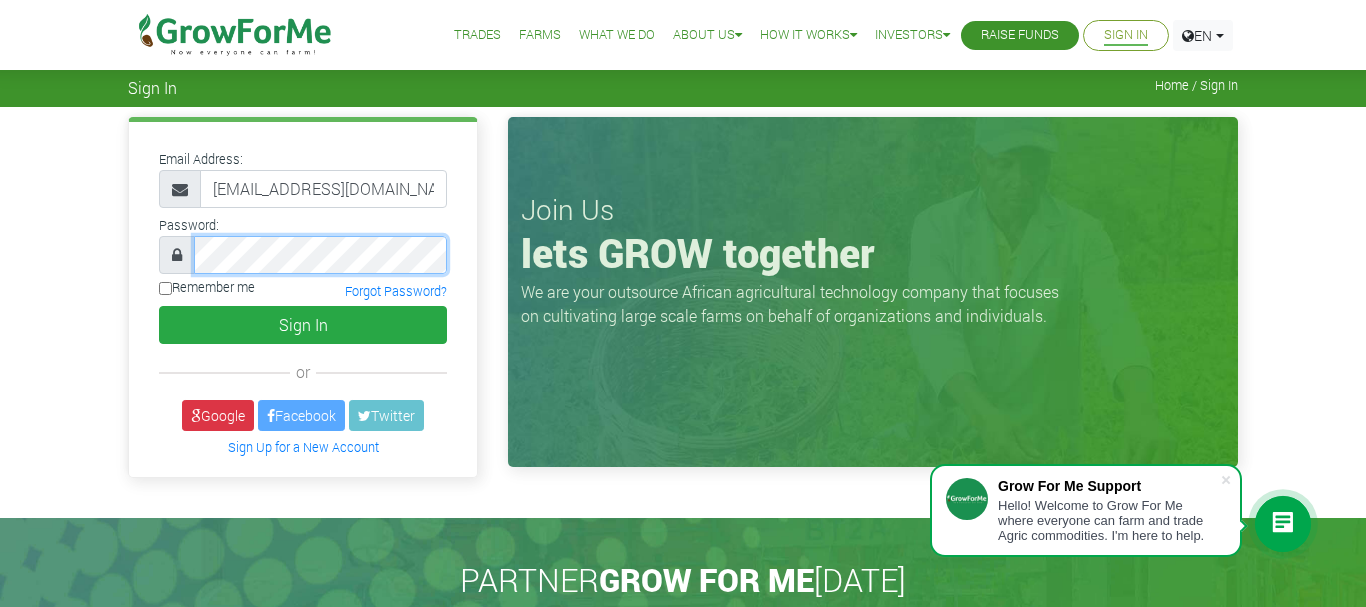 click on "Sign In" at bounding box center [303, 325] 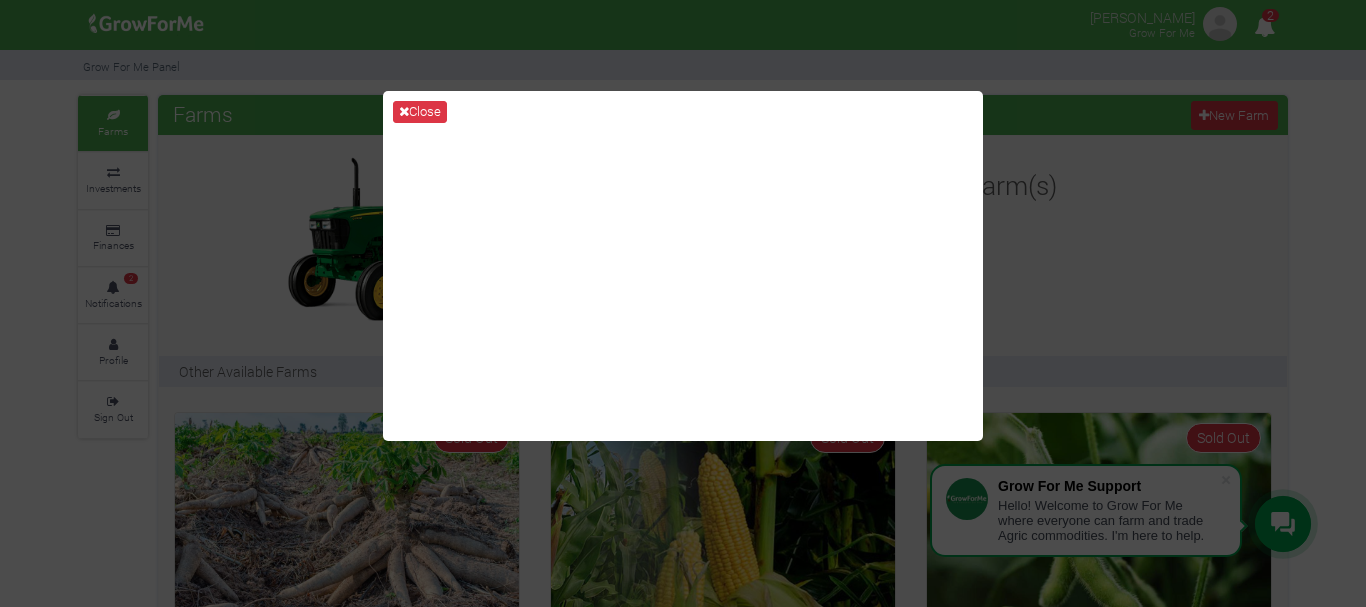 scroll, scrollTop: 0, scrollLeft: 0, axis: both 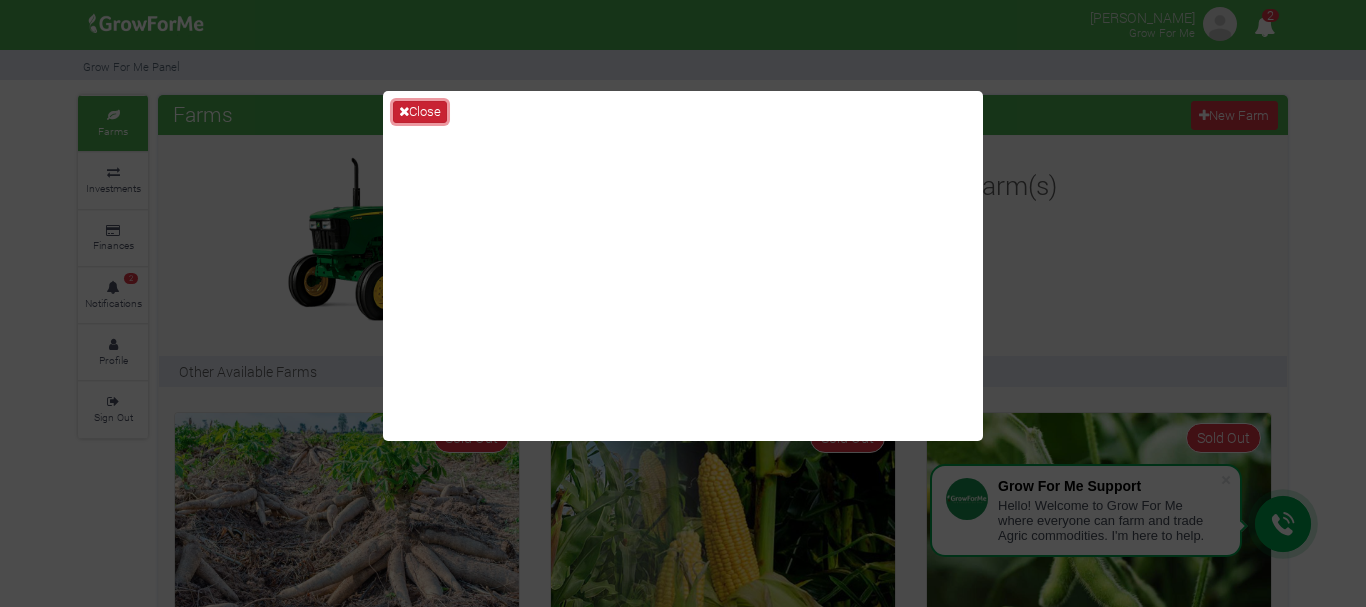 click on "Close" at bounding box center (420, 112) 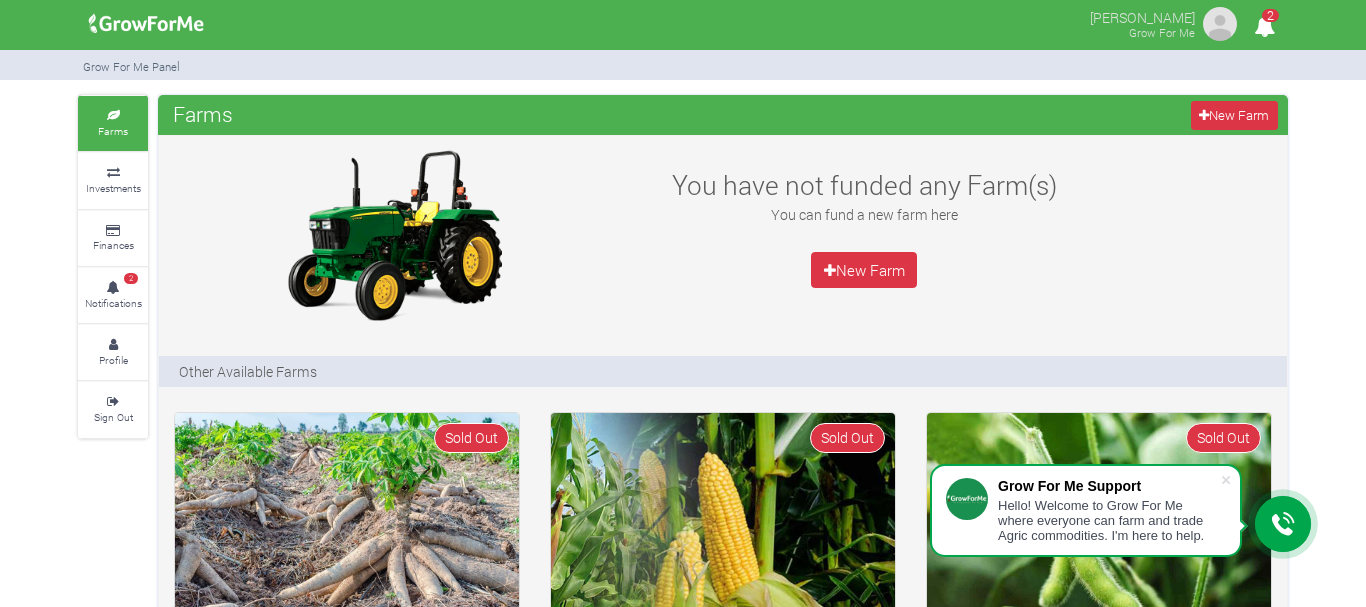 scroll, scrollTop: 102, scrollLeft: 0, axis: vertical 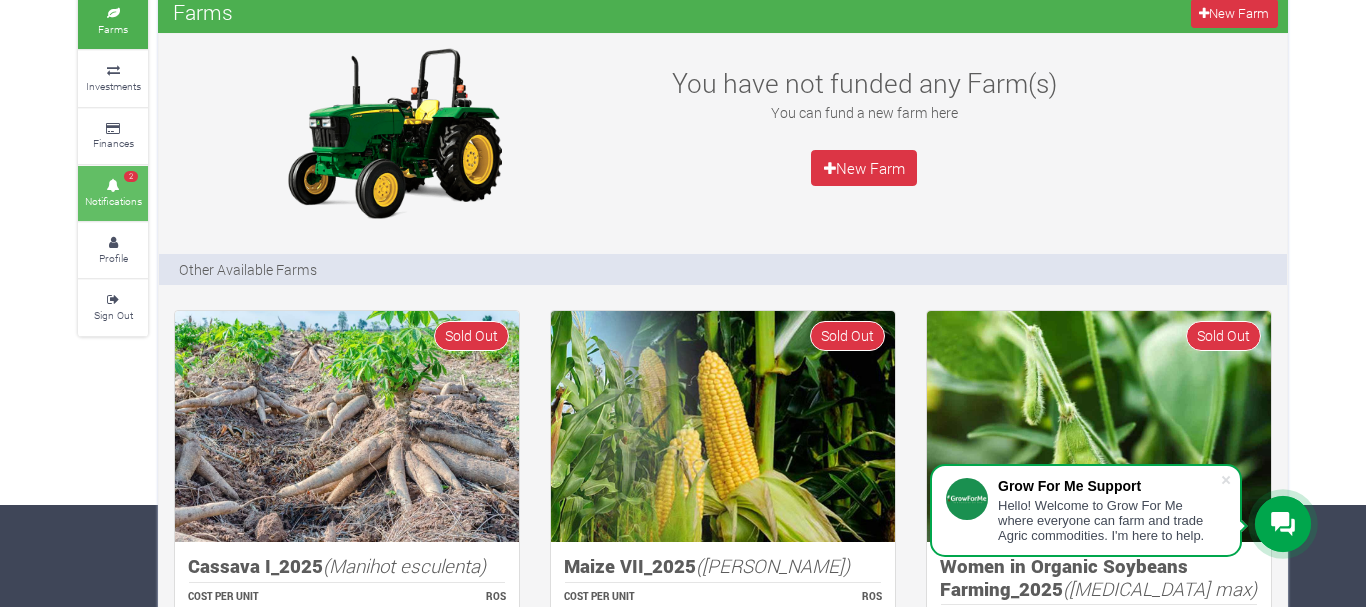 click at bounding box center (113, 186) 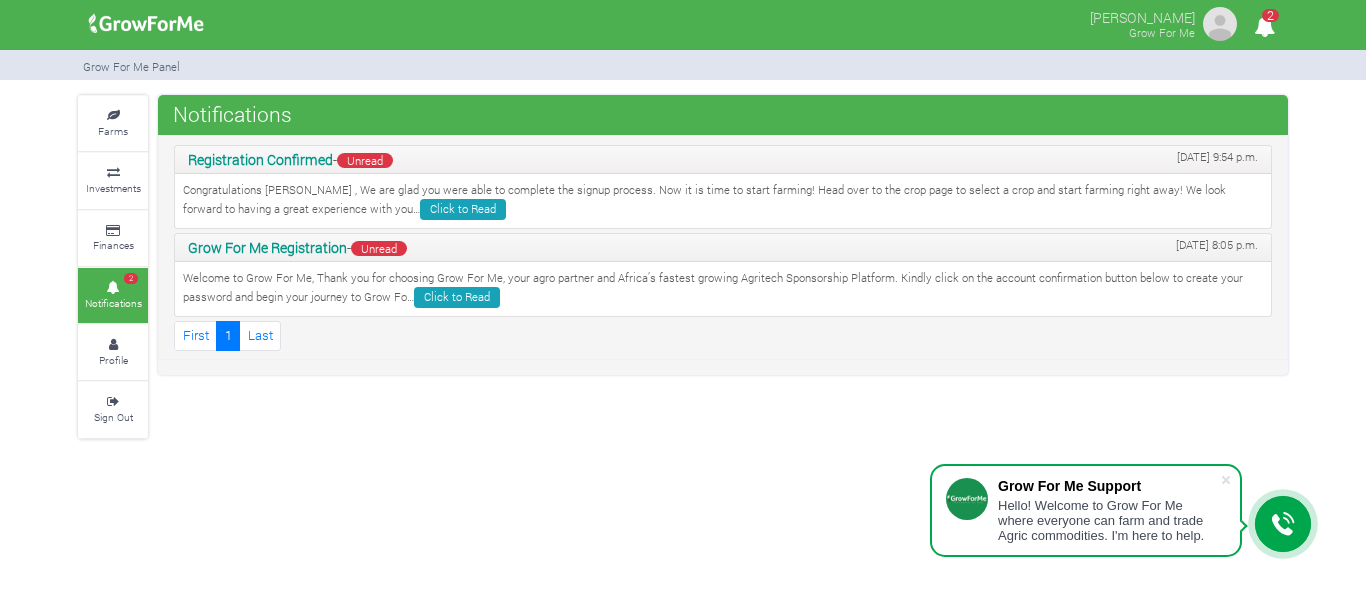 scroll, scrollTop: 0, scrollLeft: 0, axis: both 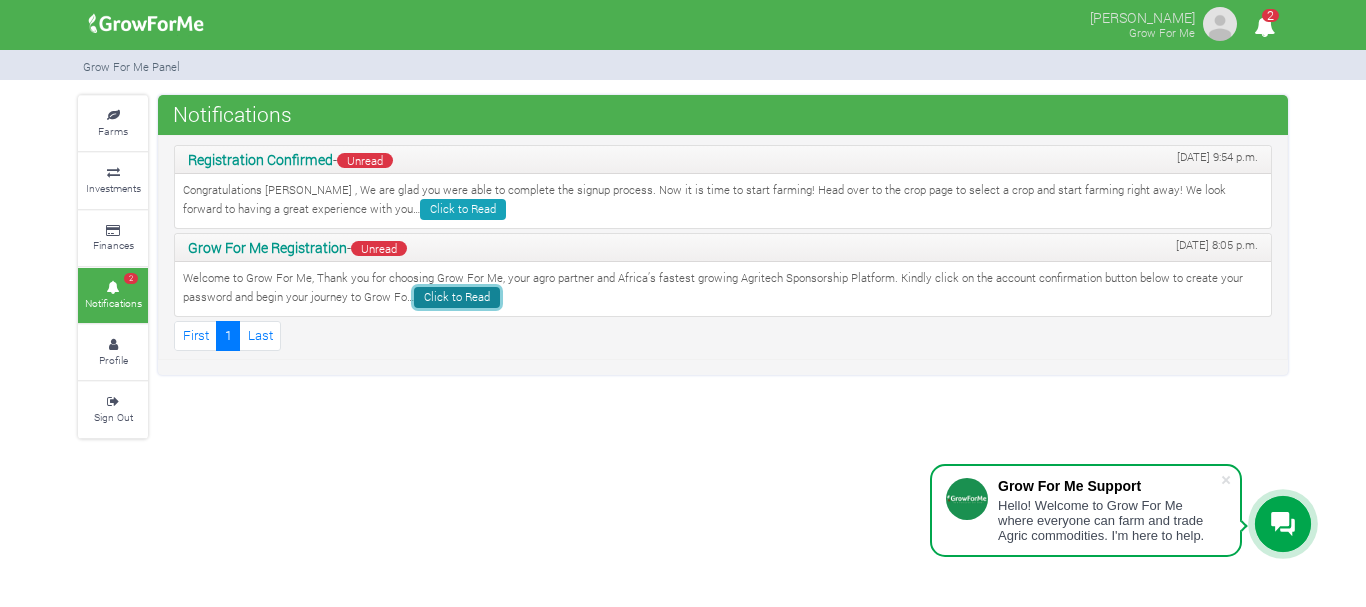 click on "Click to Read" at bounding box center [457, 297] 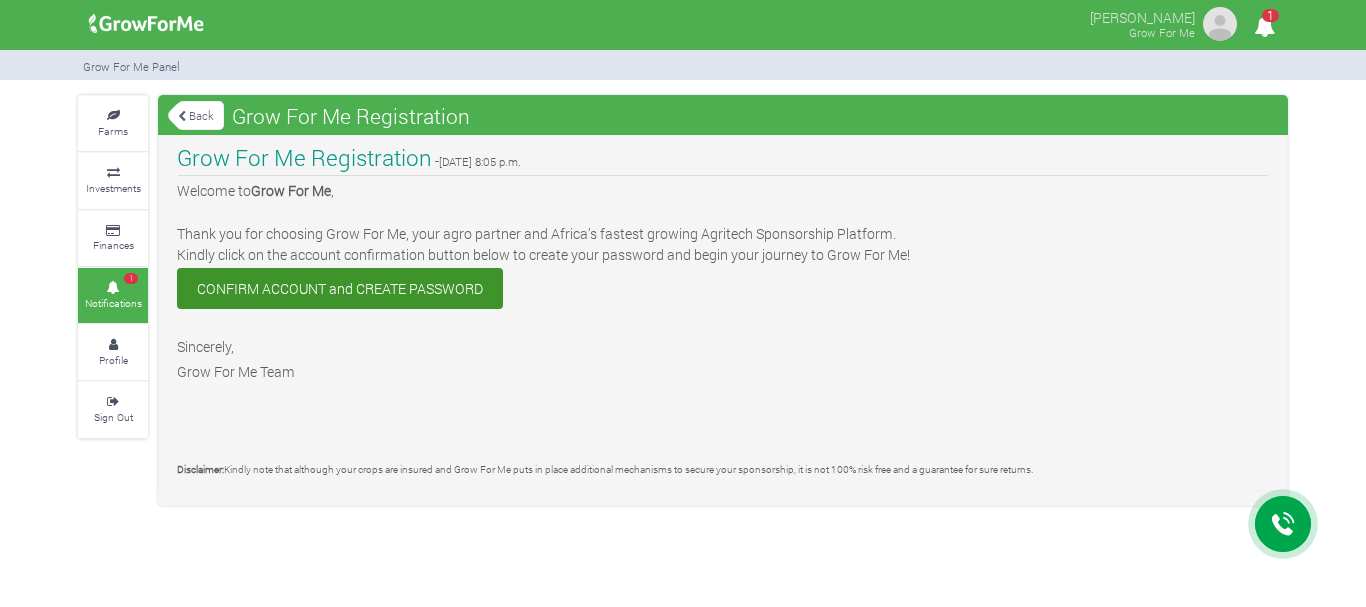 scroll, scrollTop: 0, scrollLeft: 0, axis: both 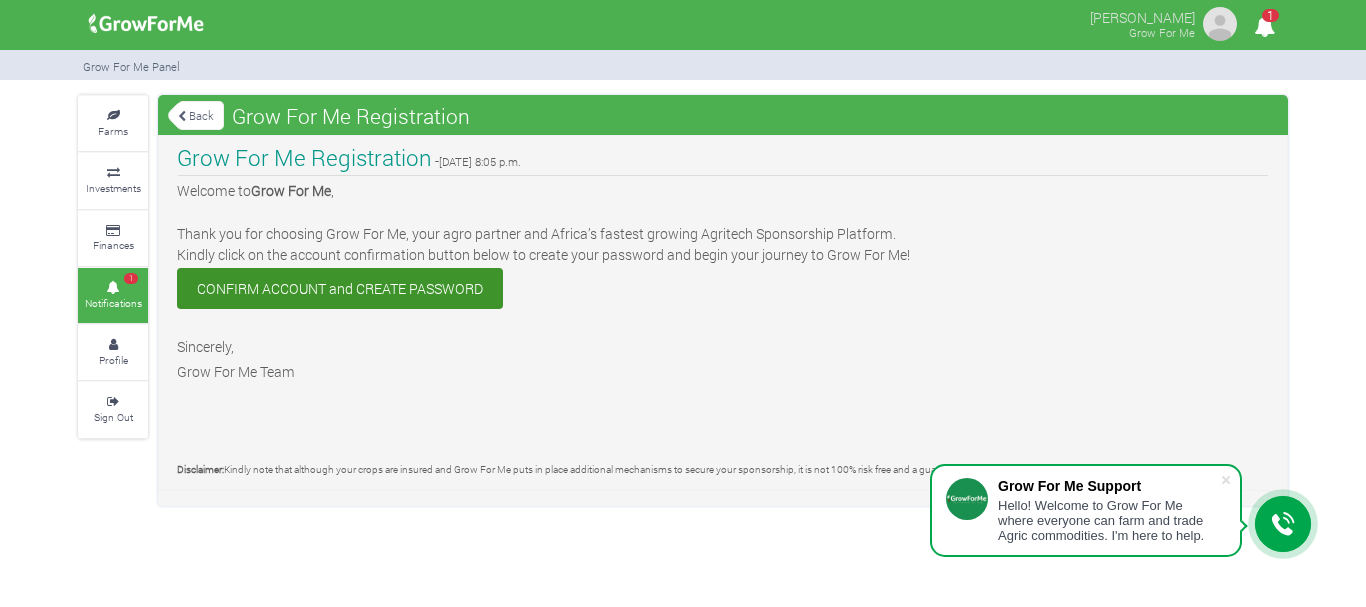 click at bounding box center [113, 288] 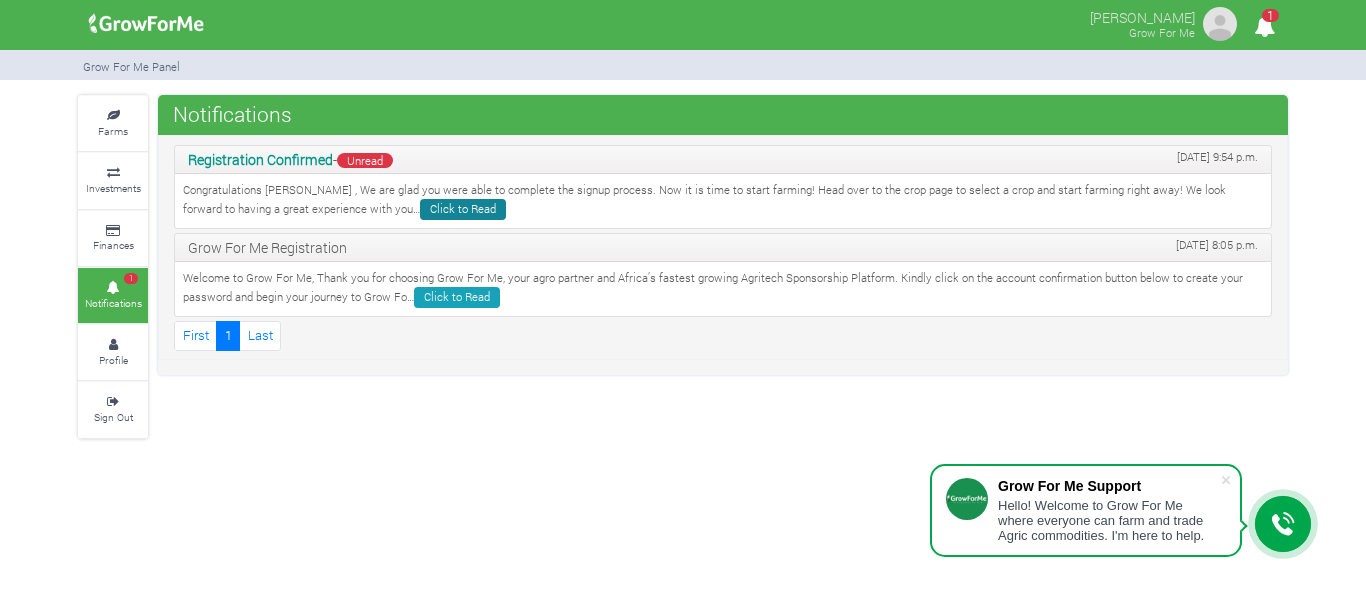 scroll, scrollTop: 0, scrollLeft: 0, axis: both 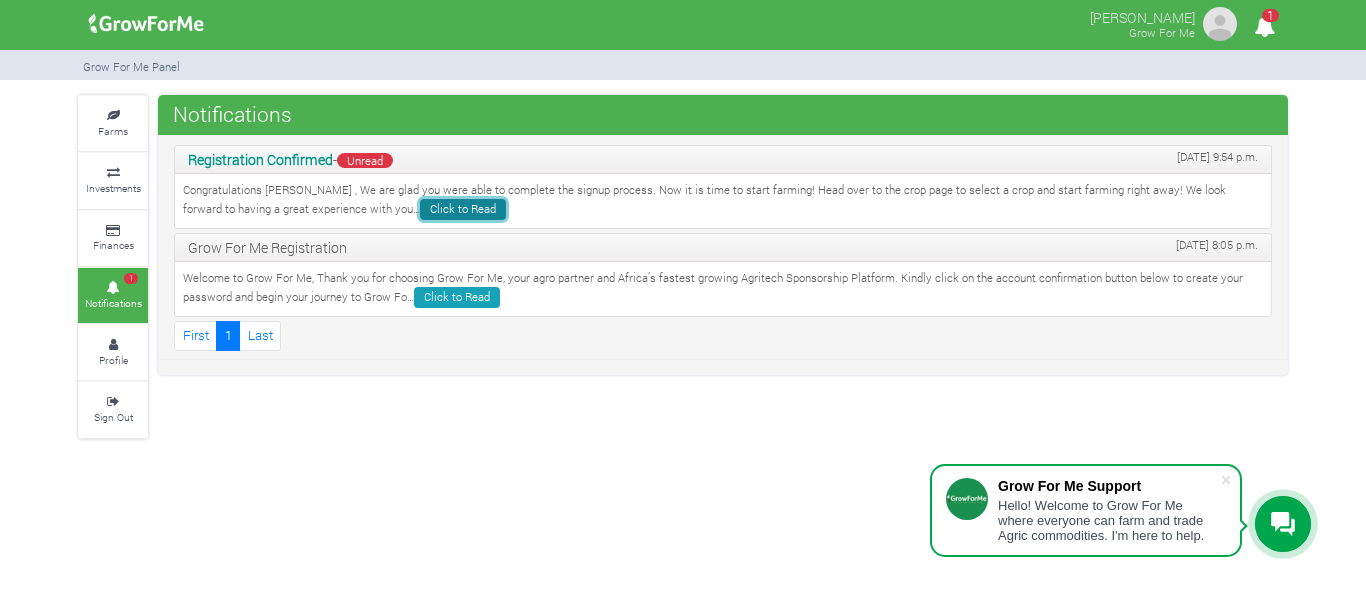click on "Click to Read" at bounding box center (463, 209) 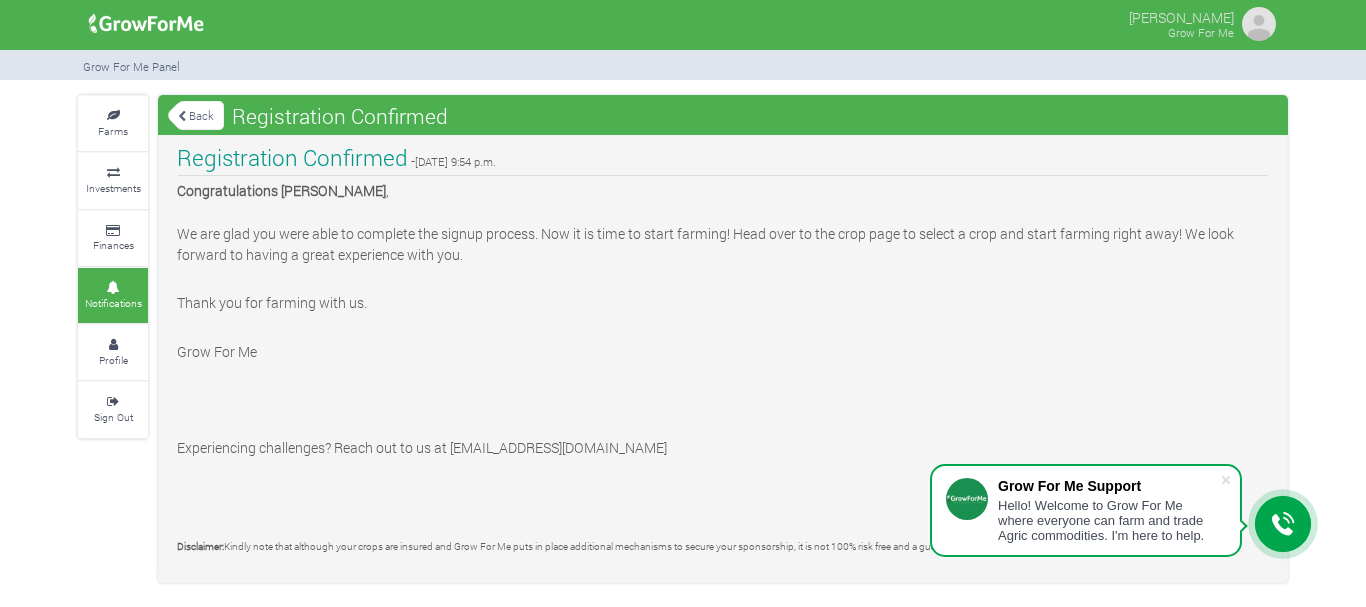 scroll, scrollTop: 0, scrollLeft: 0, axis: both 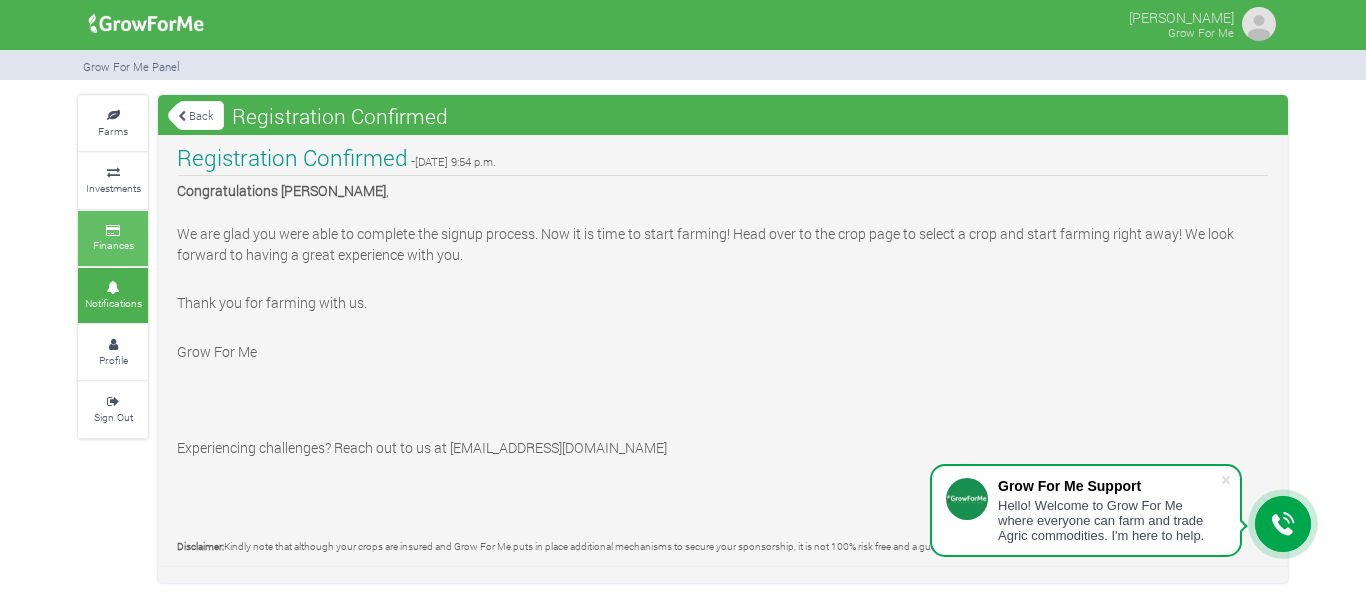 click at bounding box center (113, 231) 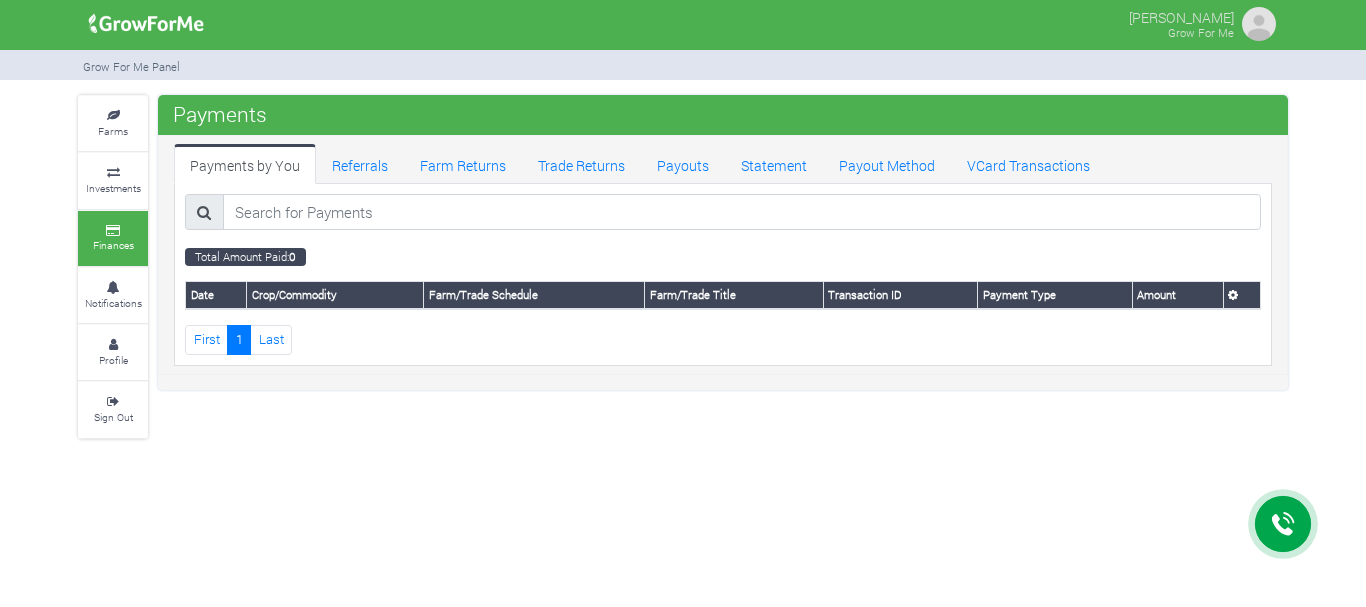 scroll, scrollTop: 0, scrollLeft: 0, axis: both 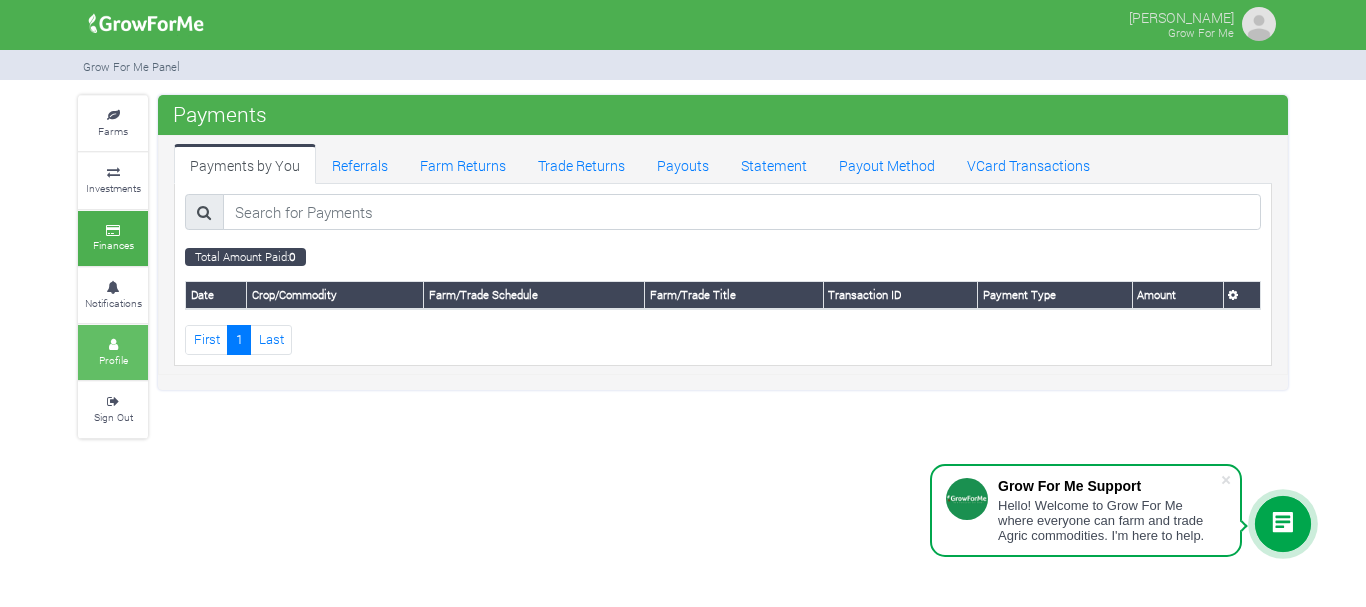 click at bounding box center [113, 345] 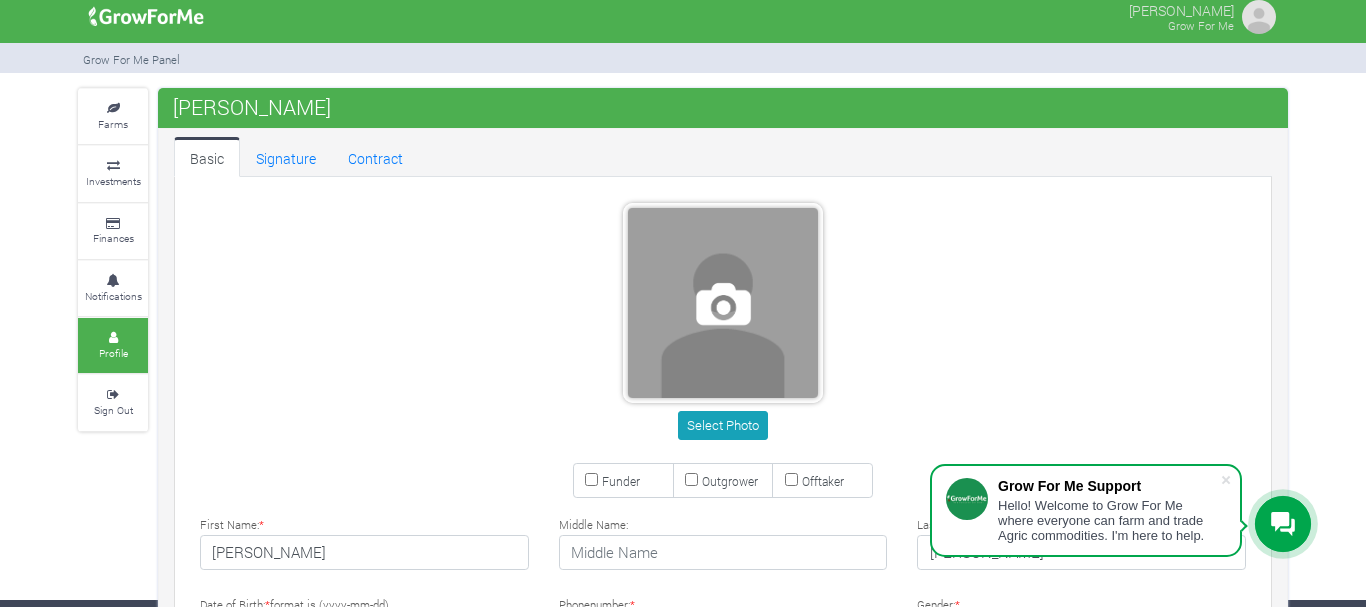 scroll, scrollTop: 0, scrollLeft: 0, axis: both 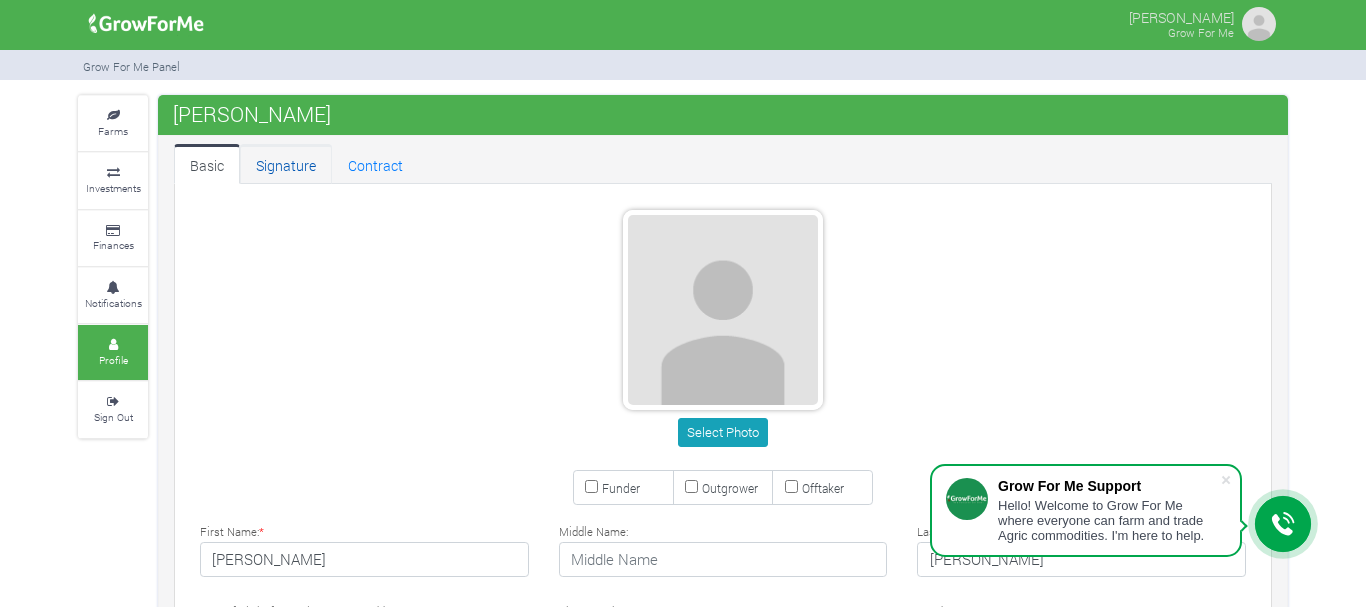 click on "Signature" at bounding box center (286, 164) 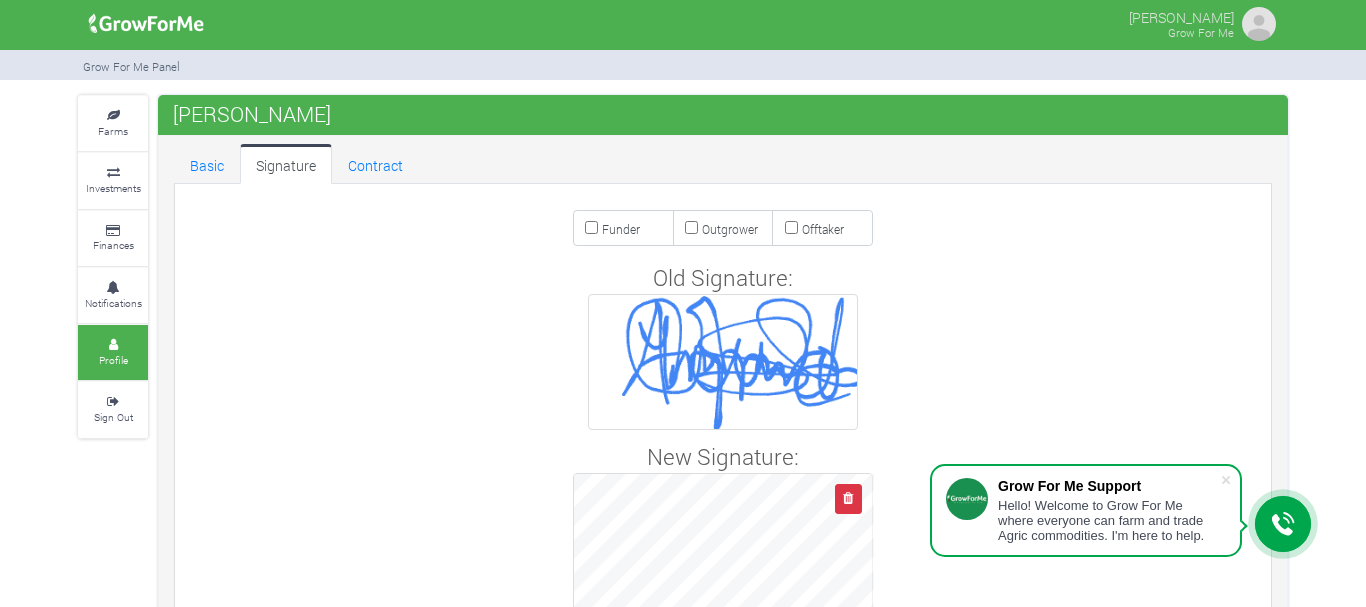 scroll, scrollTop: 0, scrollLeft: 0, axis: both 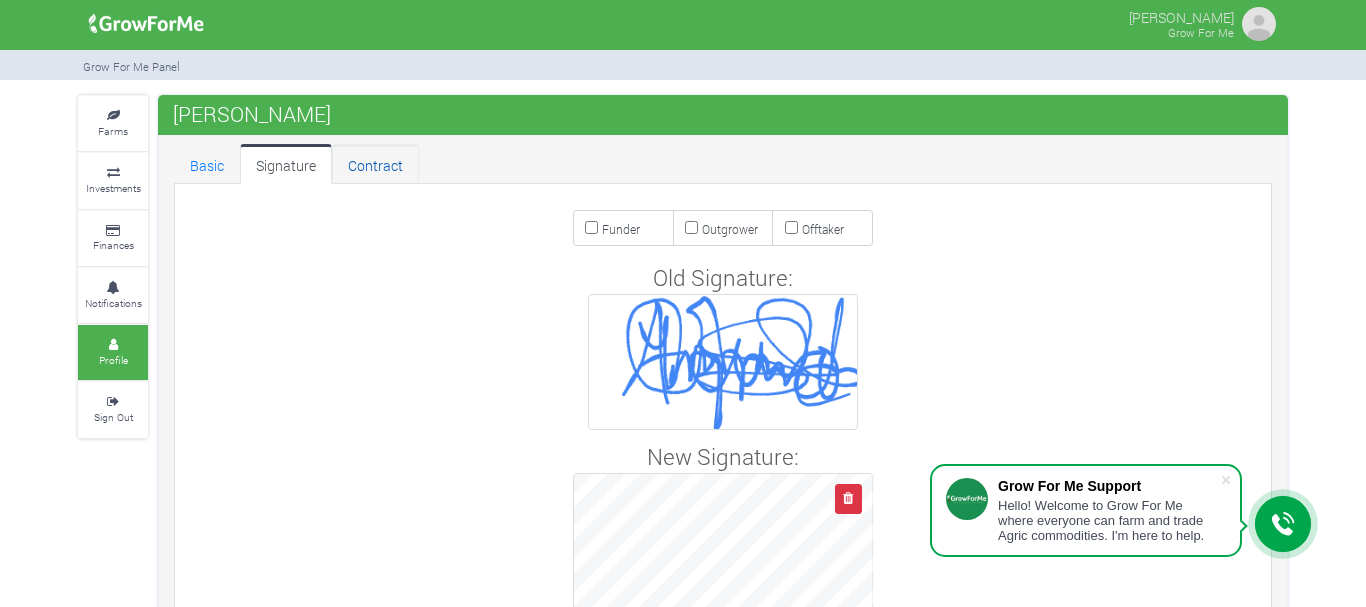 click on "Contract" at bounding box center (375, 164) 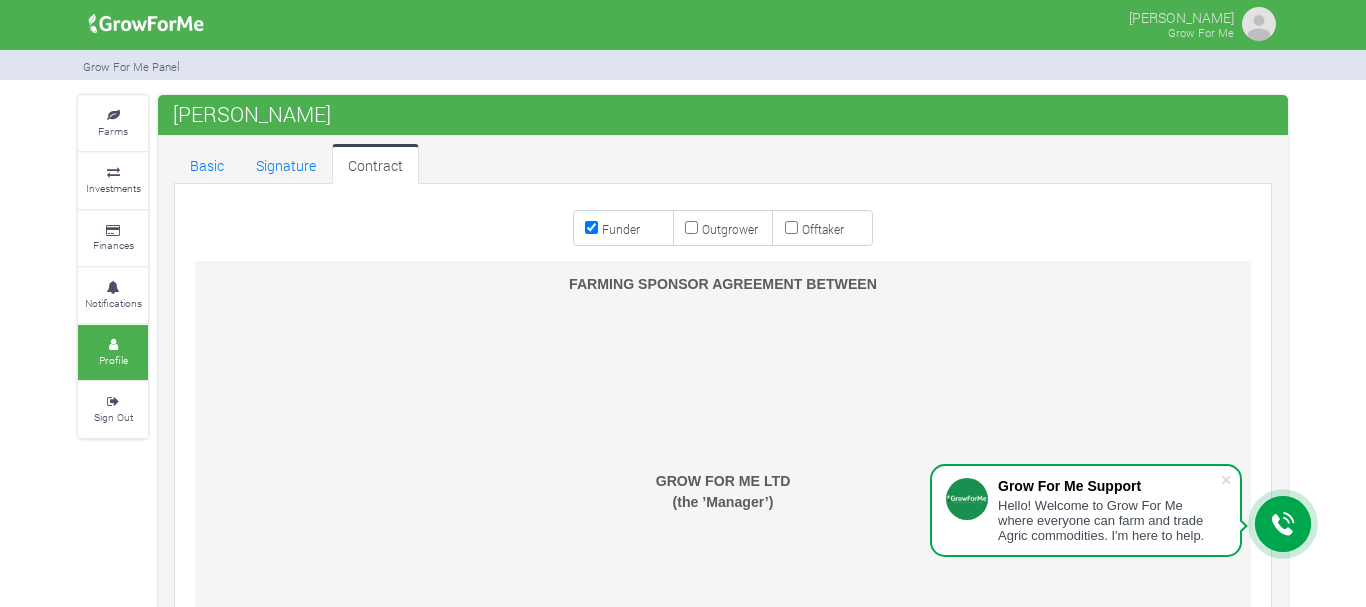 scroll, scrollTop: 0, scrollLeft: 0, axis: both 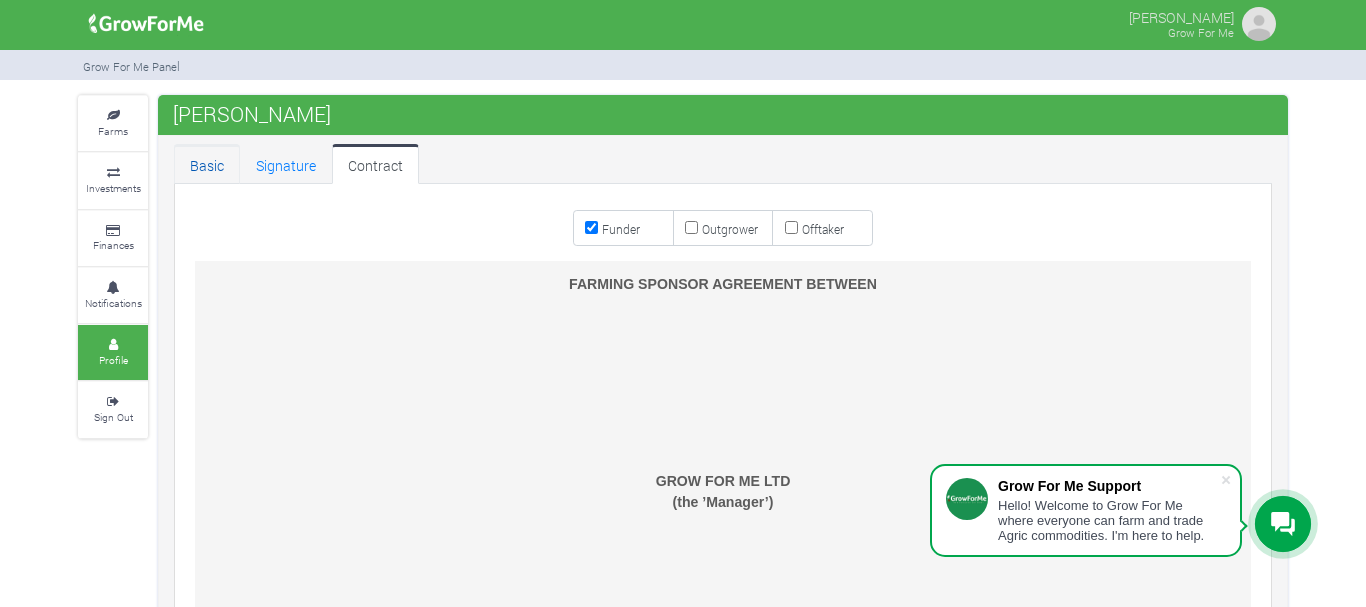 click on "Basic" at bounding box center (207, 164) 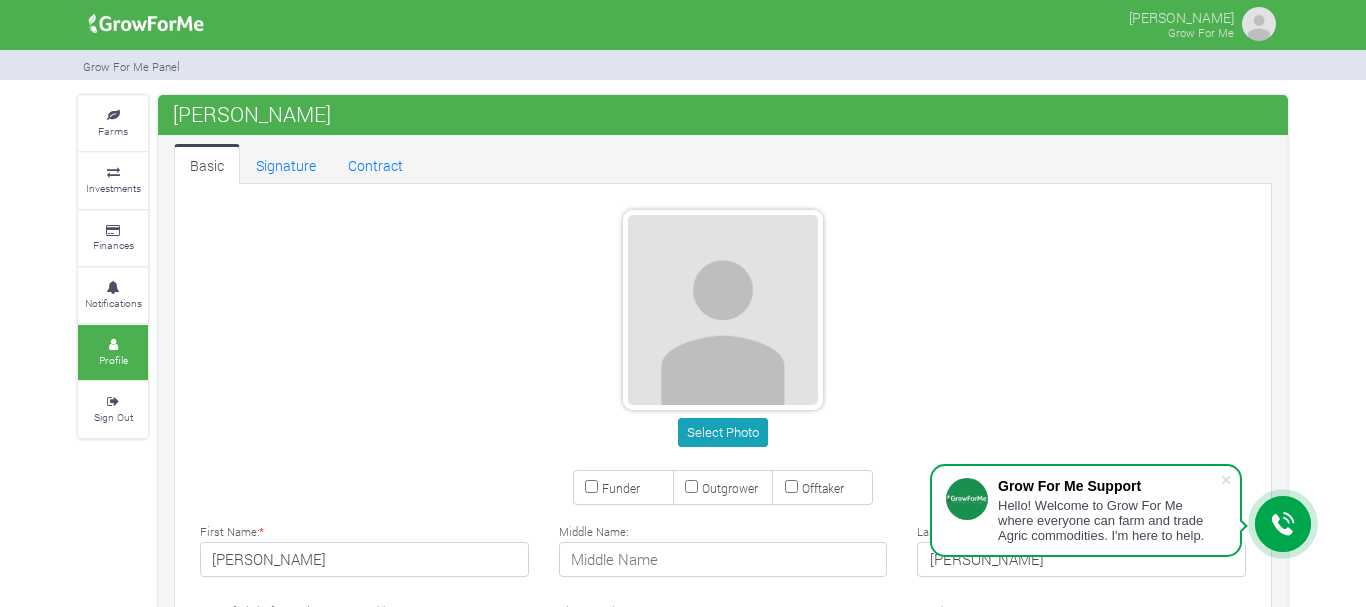 scroll, scrollTop: 0, scrollLeft: 0, axis: both 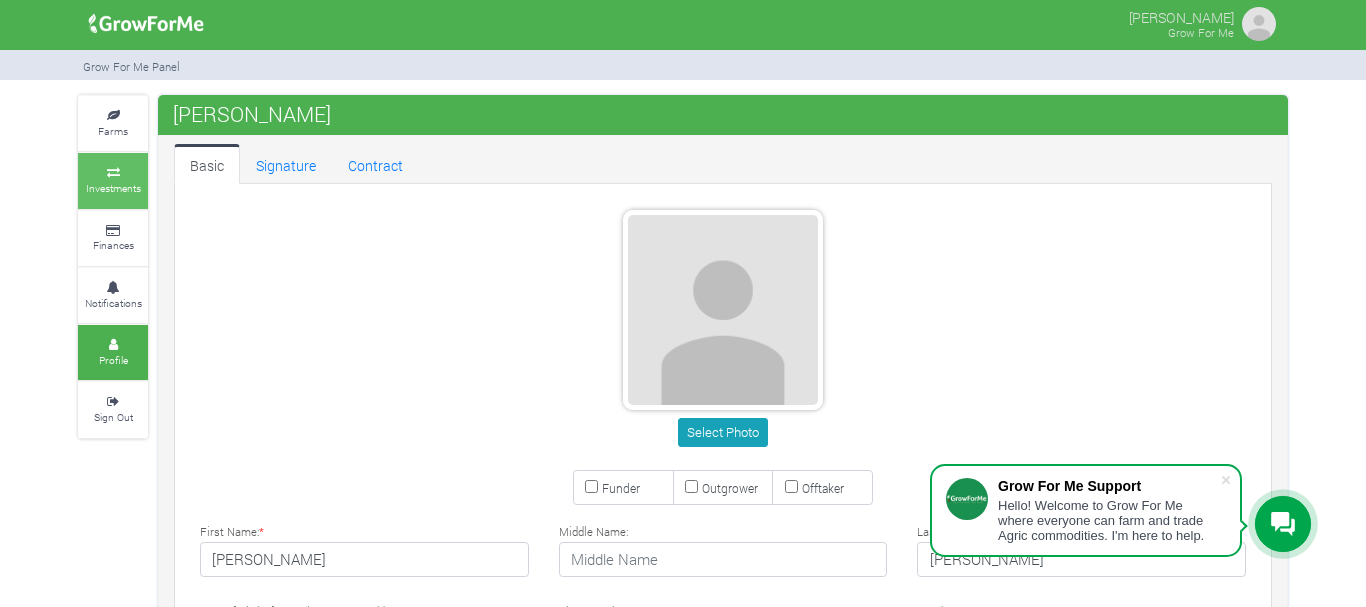 click on "Investments" at bounding box center [113, 180] 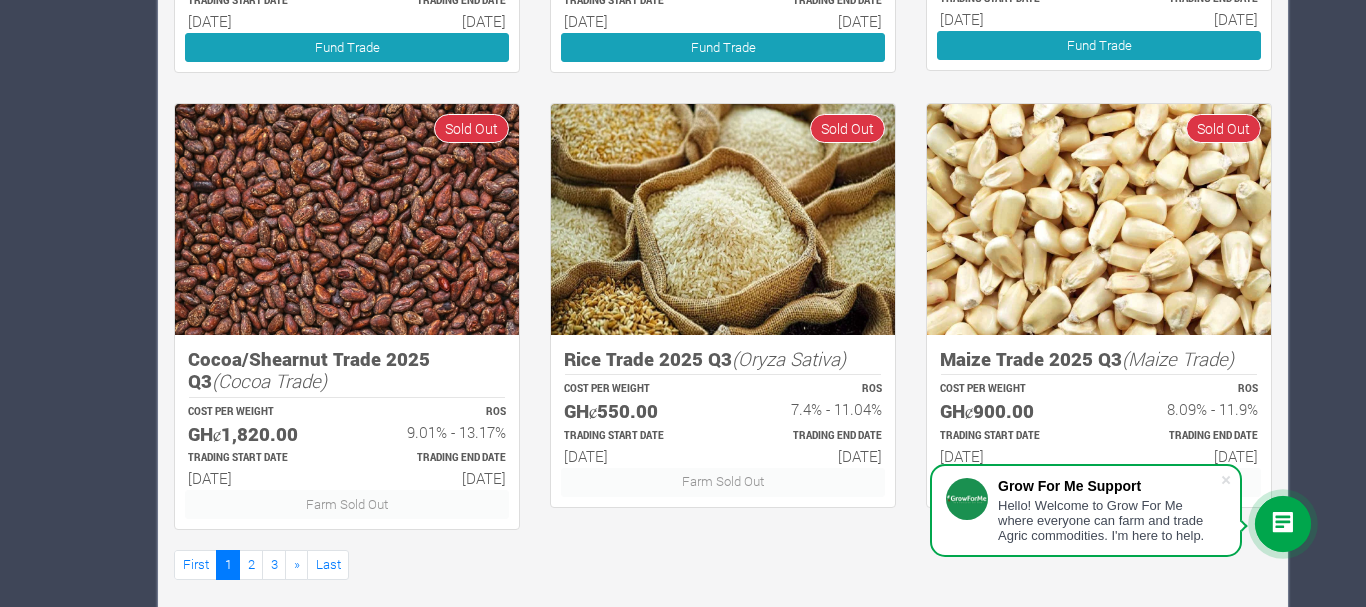 scroll, scrollTop: 1242, scrollLeft: 0, axis: vertical 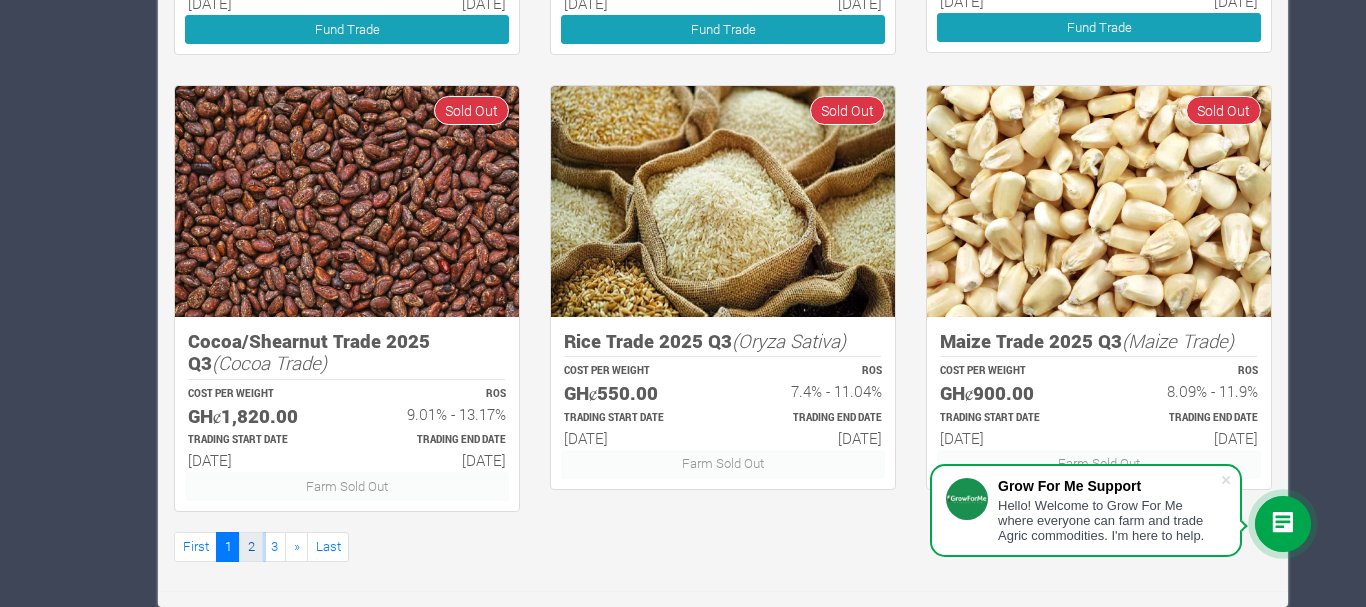click on "2" at bounding box center (251, 546) 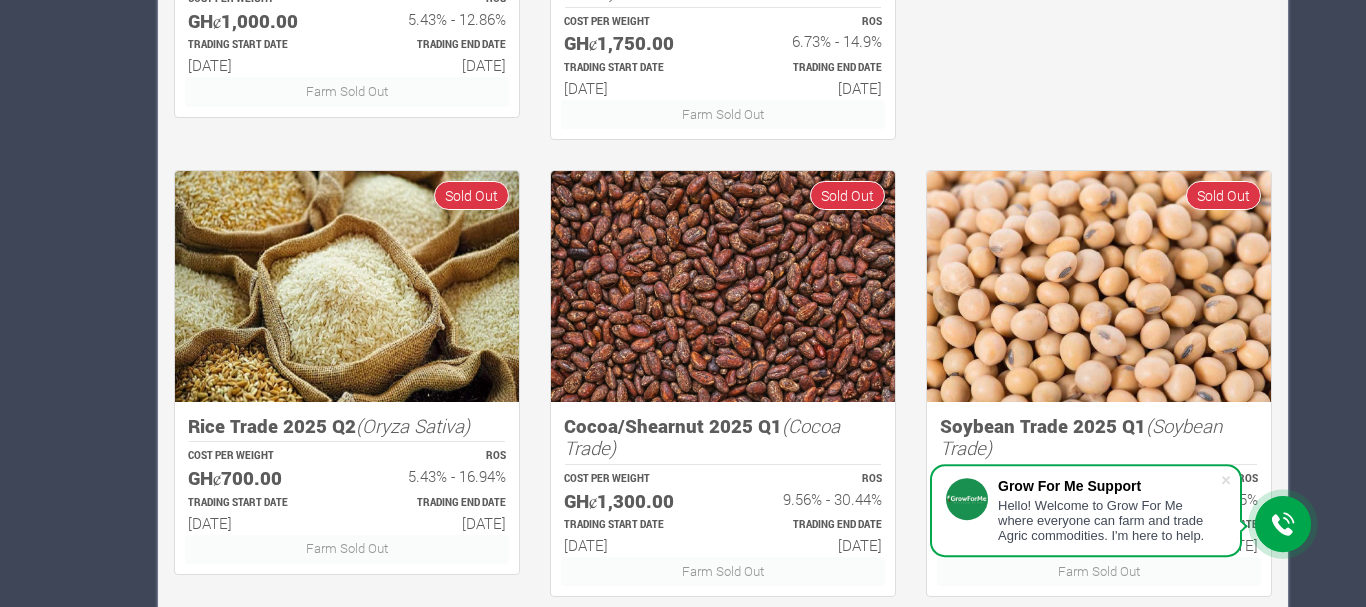 scroll, scrollTop: 1242, scrollLeft: 0, axis: vertical 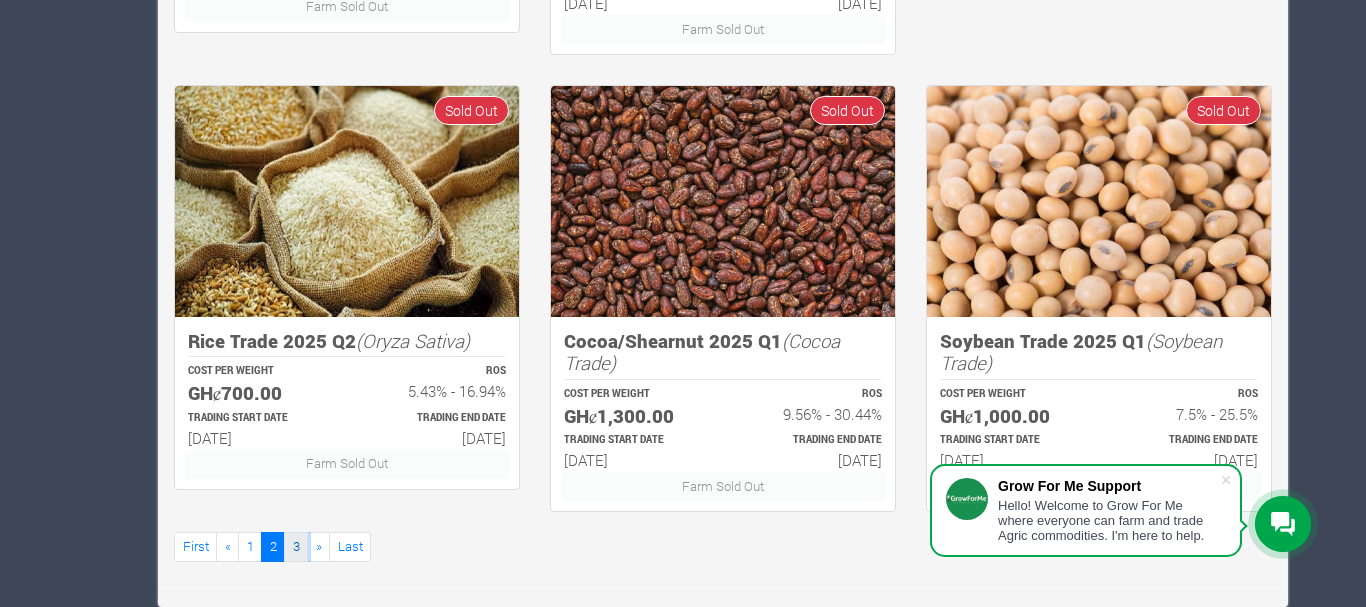 click on "3" at bounding box center [296, 546] 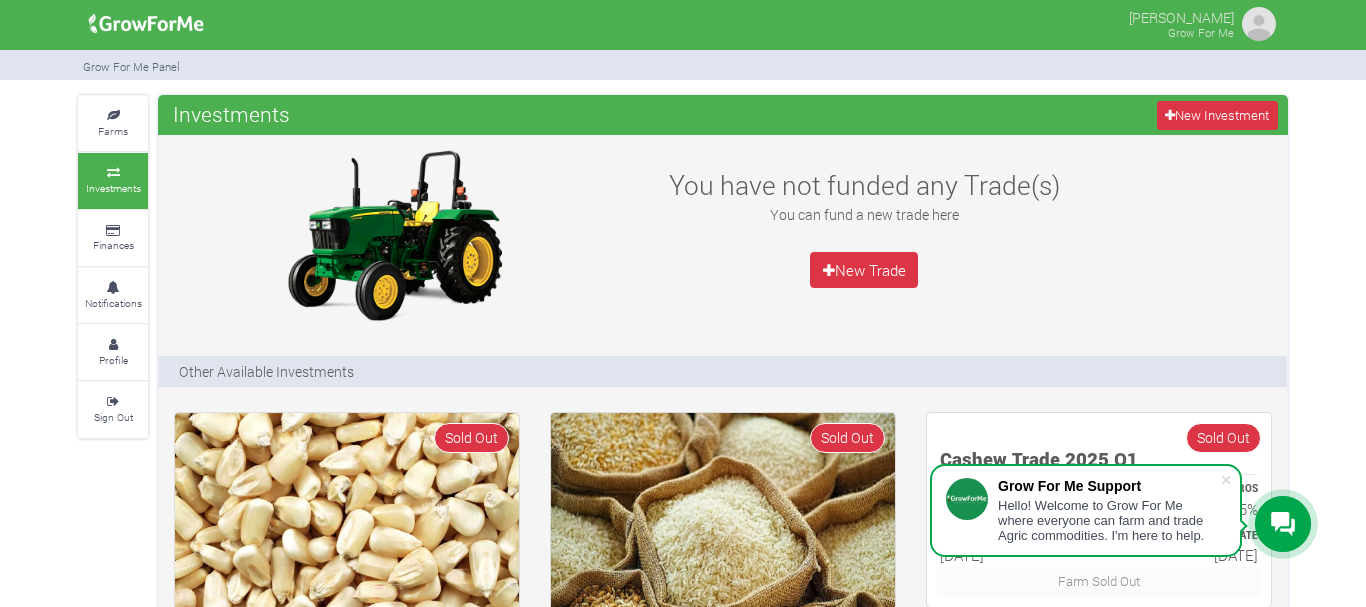 scroll, scrollTop: 305, scrollLeft: 0, axis: vertical 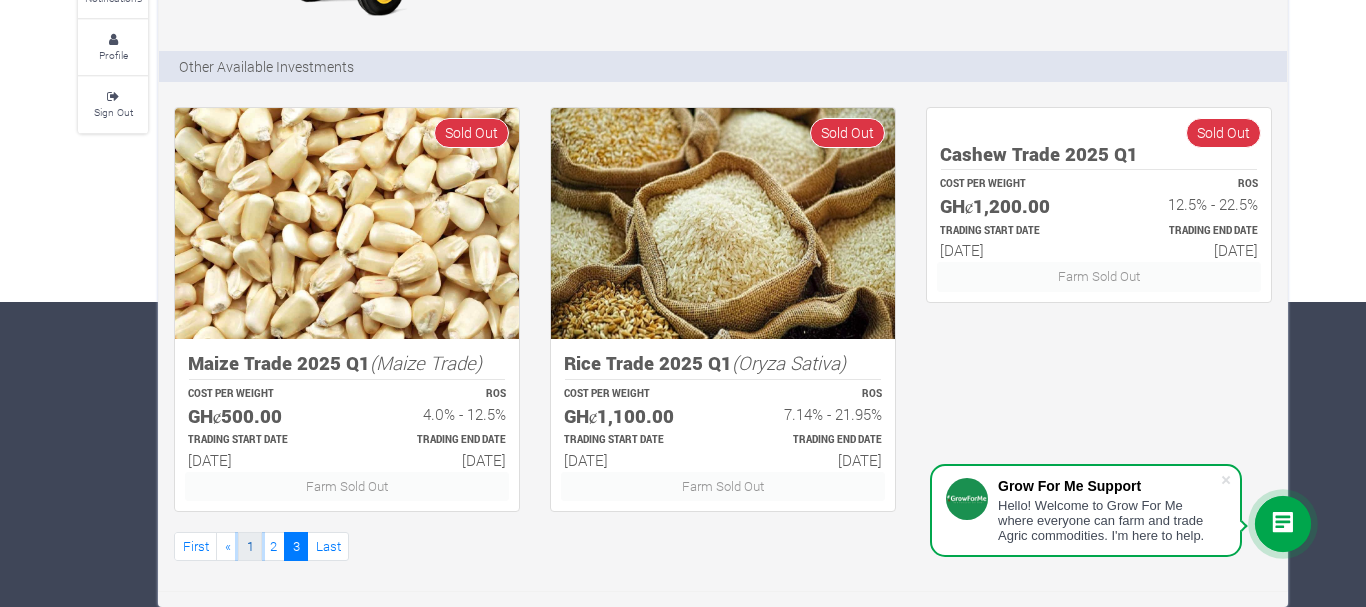 click on "1" at bounding box center (250, 546) 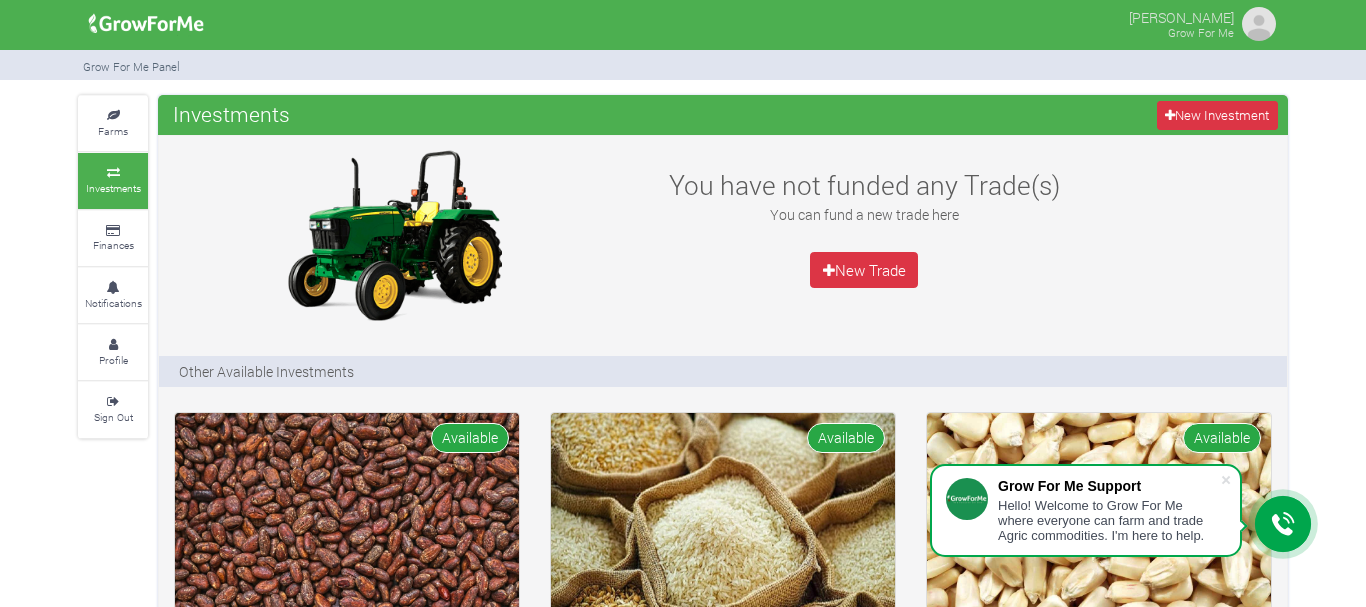 scroll, scrollTop: 0, scrollLeft: 0, axis: both 